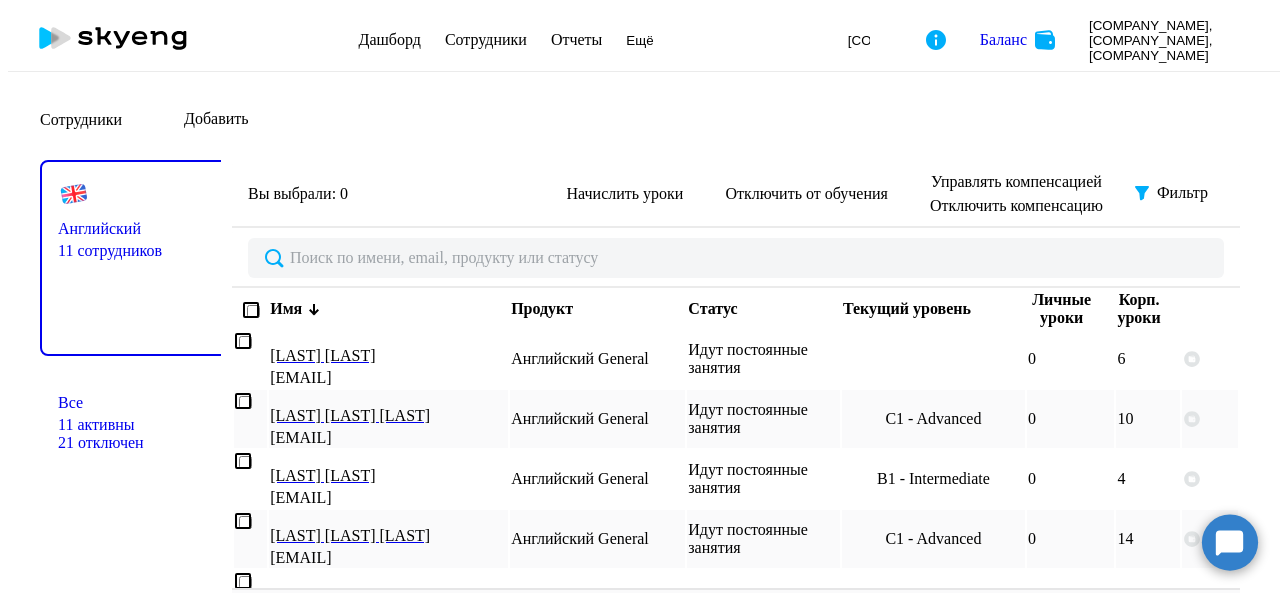 scroll, scrollTop: 0, scrollLeft: 0, axis: both 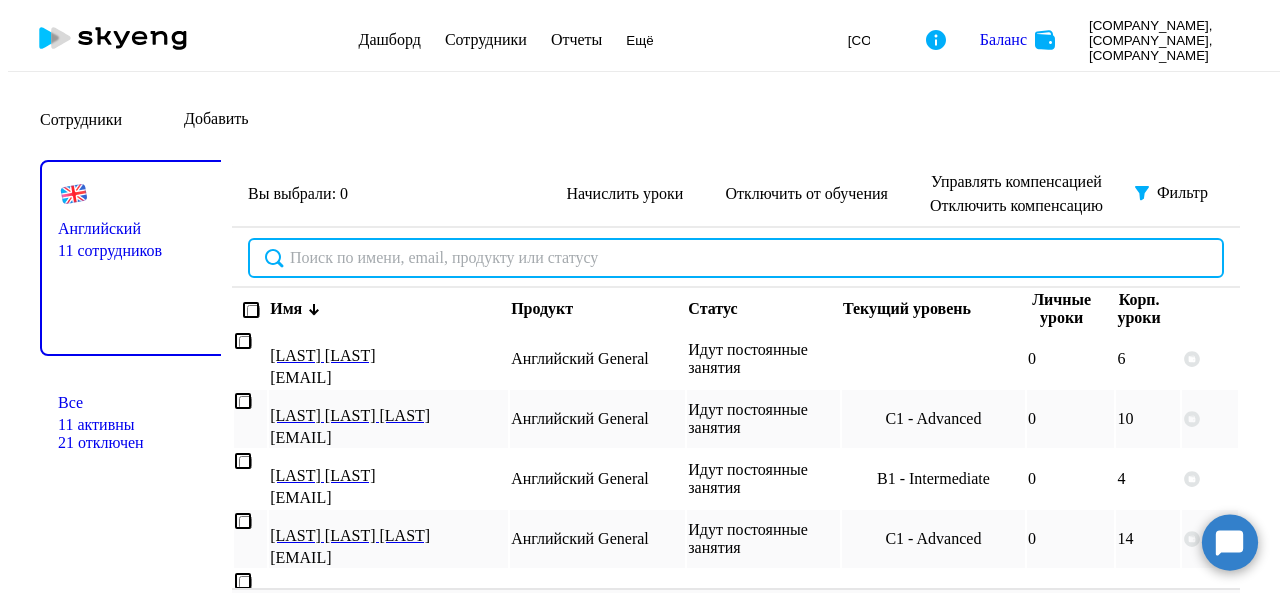 click at bounding box center (736, 258) 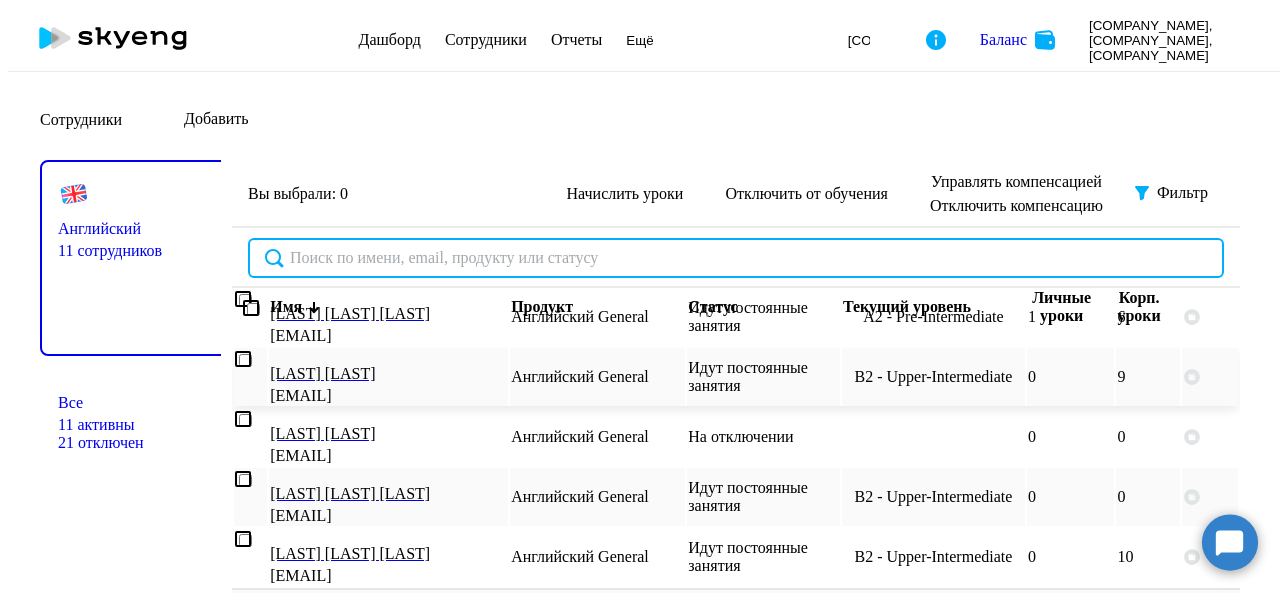 scroll, scrollTop: 476, scrollLeft: 0, axis: vertical 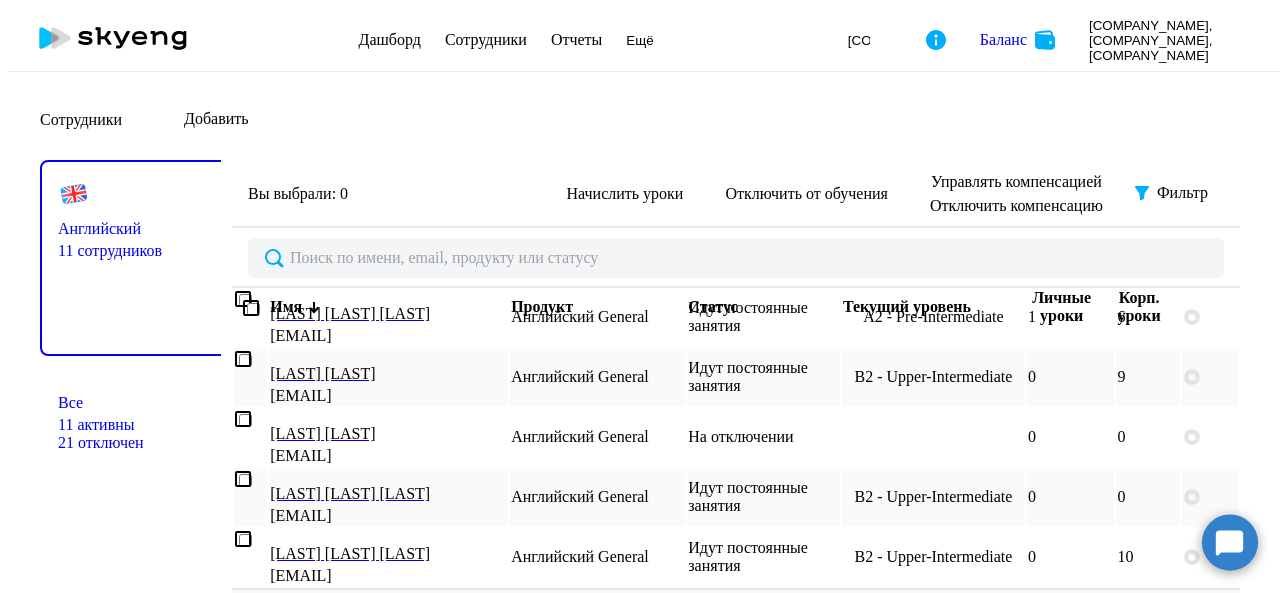 click on "30 строк   50 строк   100 строк" at bounding box center (432, 624) 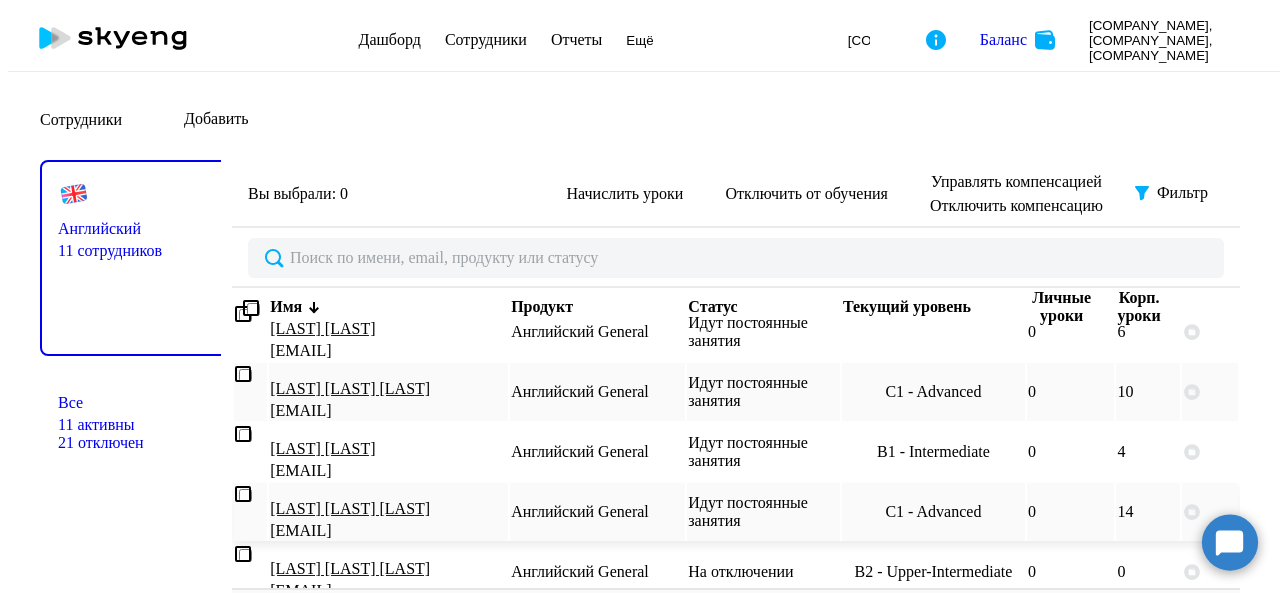 scroll, scrollTop: 0, scrollLeft: 0, axis: both 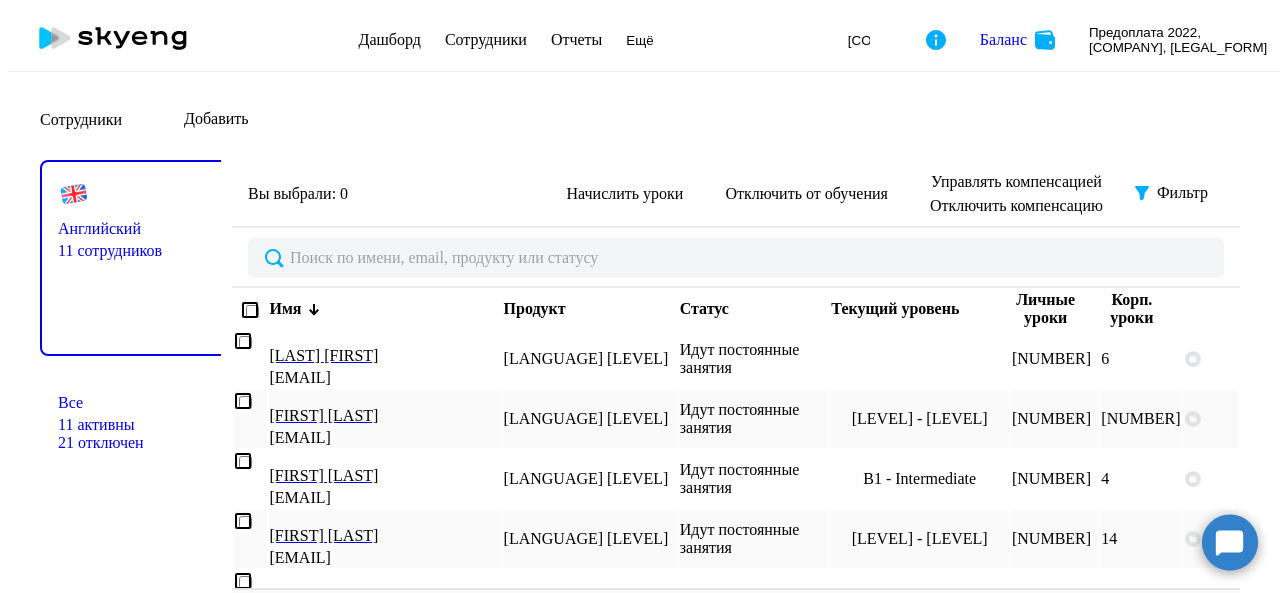 click on "Добавить" at bounding box center (216, 119) 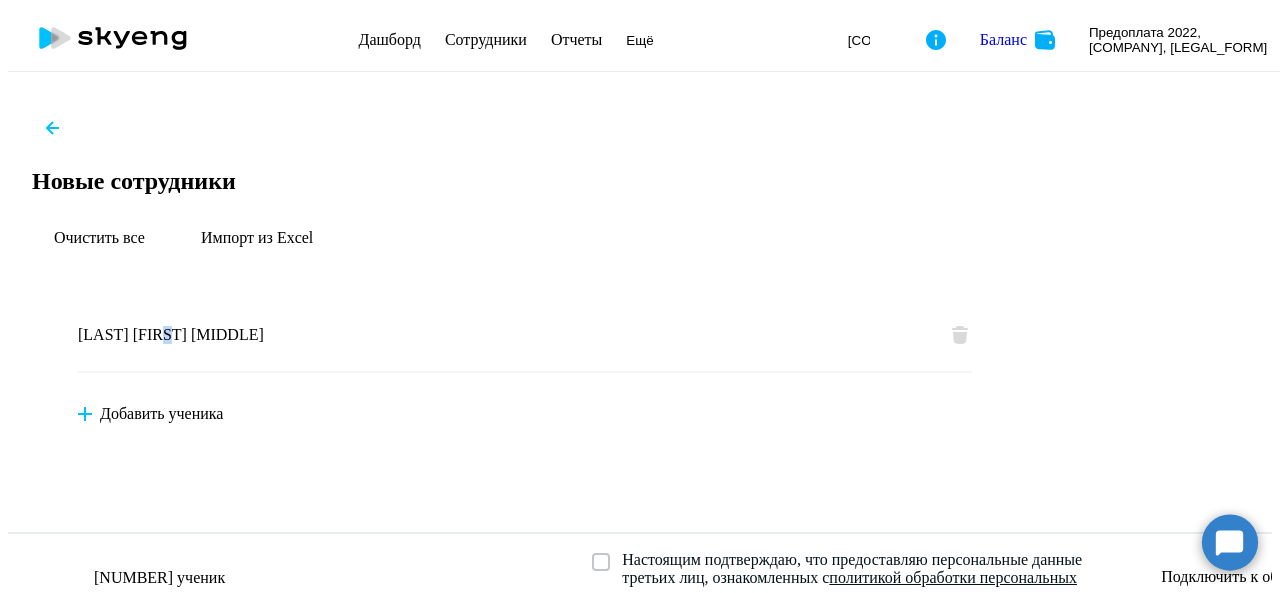 click on "[LAST] [FIRST] [MIDDLE]" at bounding box center [171, 335] 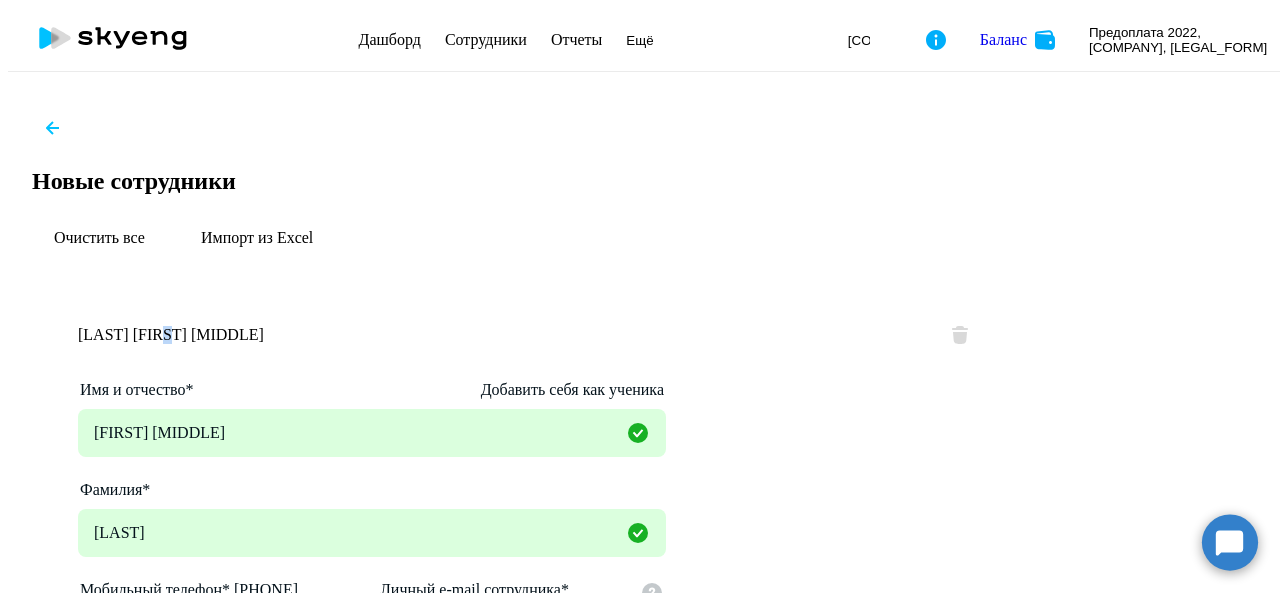 scroll, scrollTop: 500, scrollLeft: 0, axis: vertical 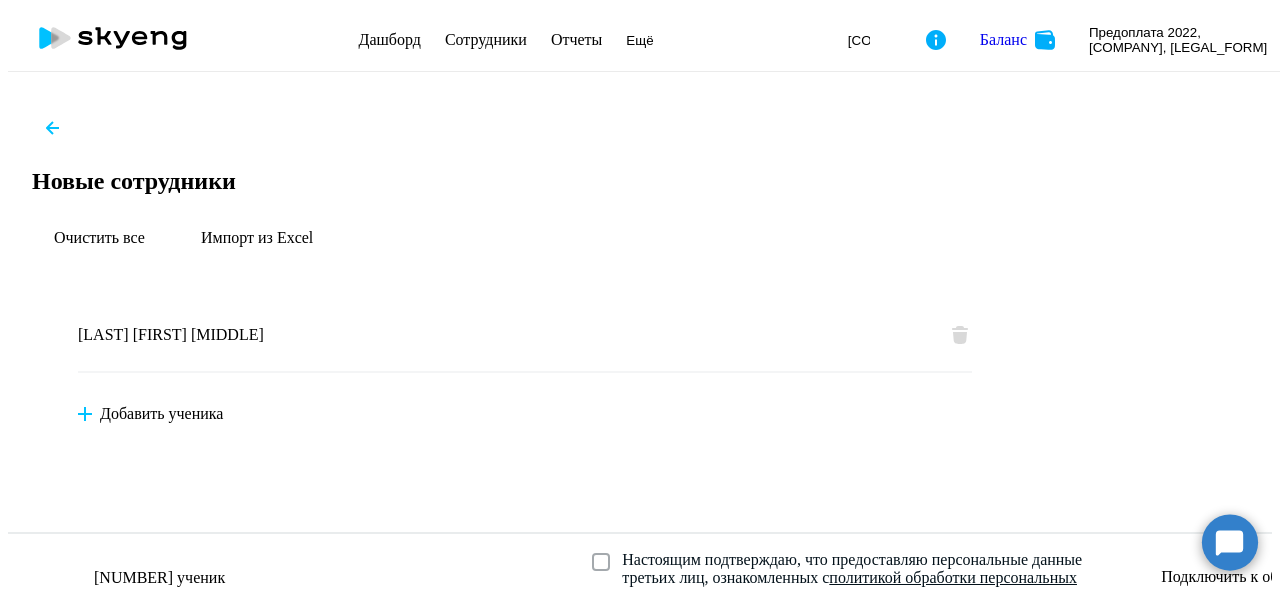 click at bounding box center [601, 562] 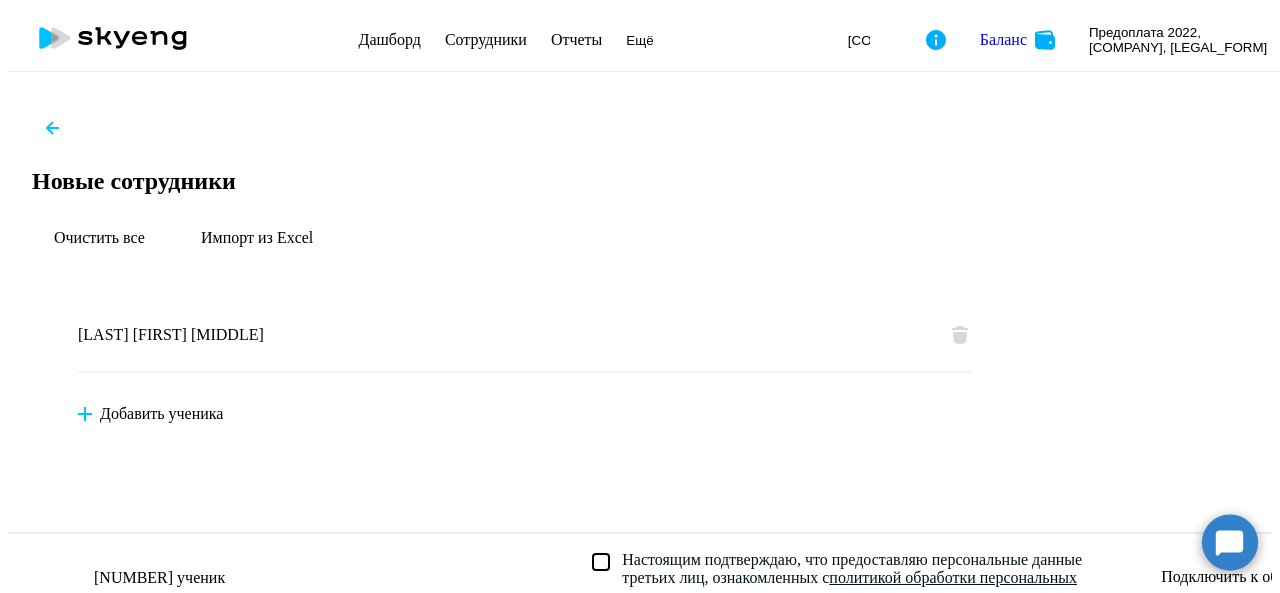 click on "Подключить к обучению" at bounding box center [1245, 577] 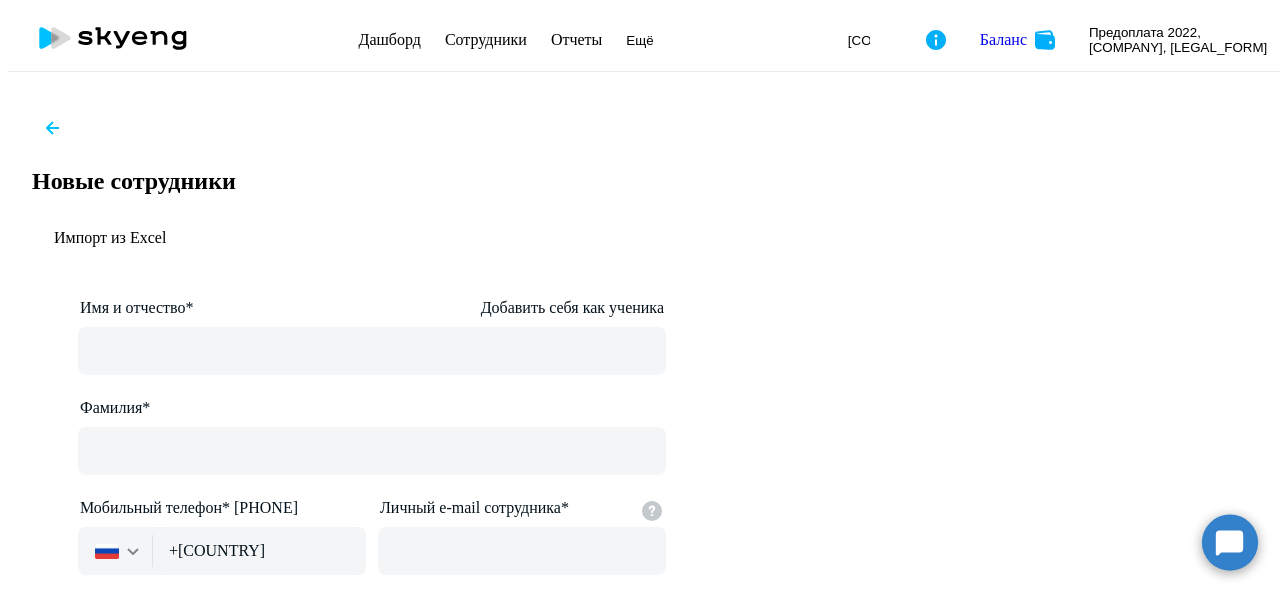click on "Завершить" at bounding box center [525, 1586] 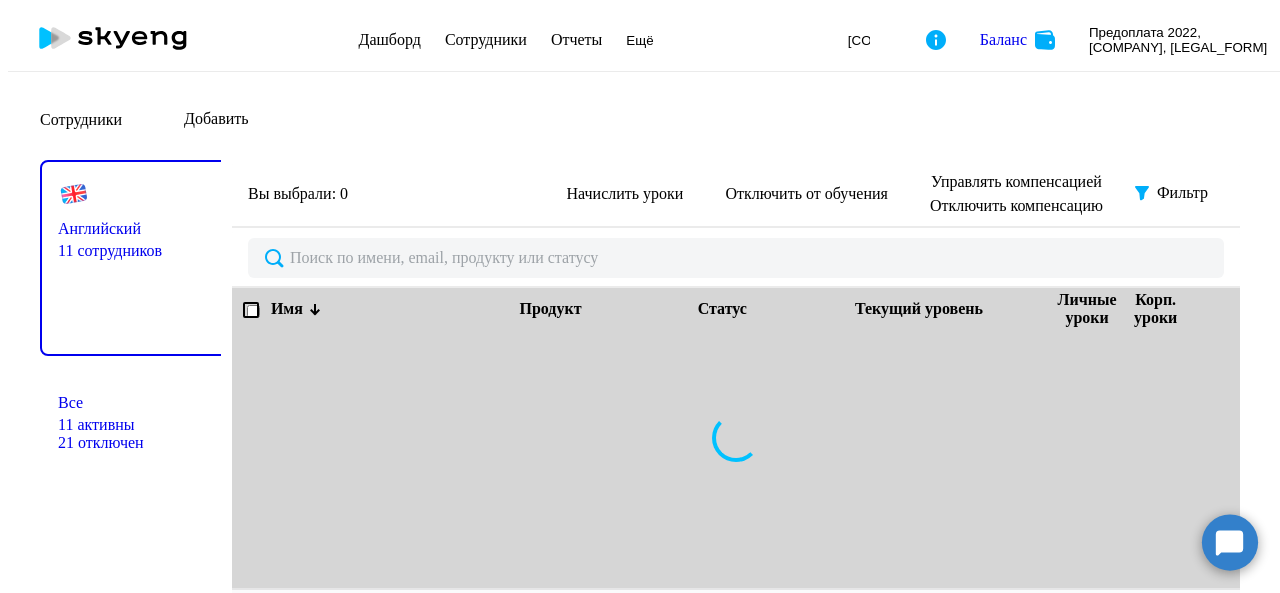 scroll, scrollTop: 0, scrollLeft: 0, axis: both 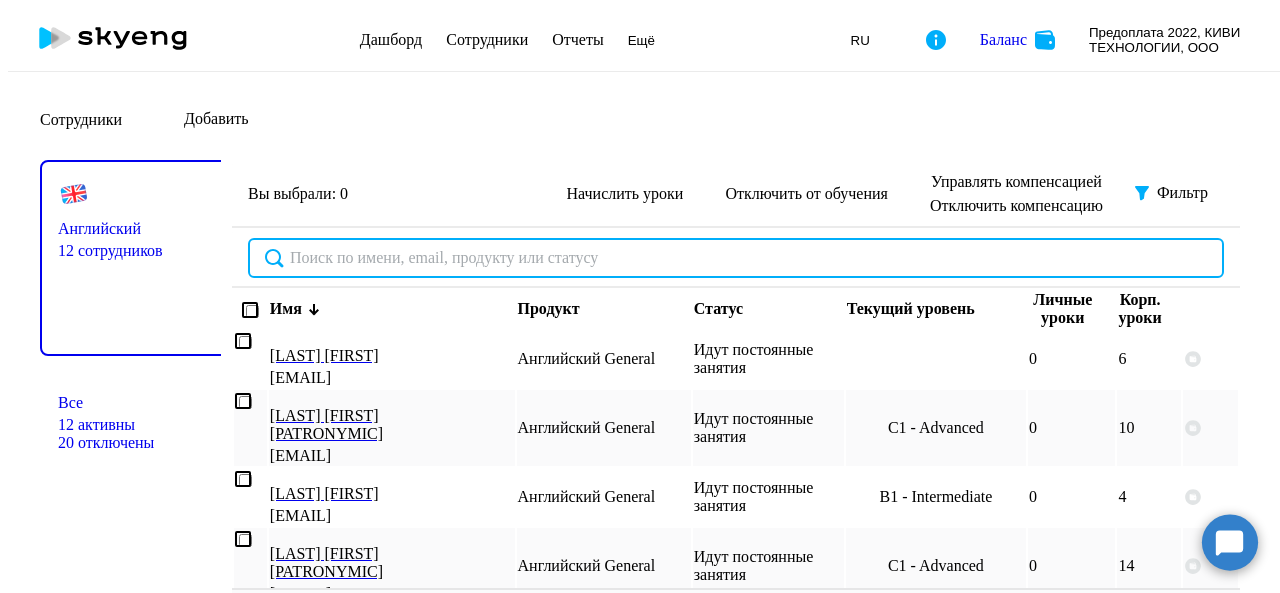 click at bounding box center [736, 258] 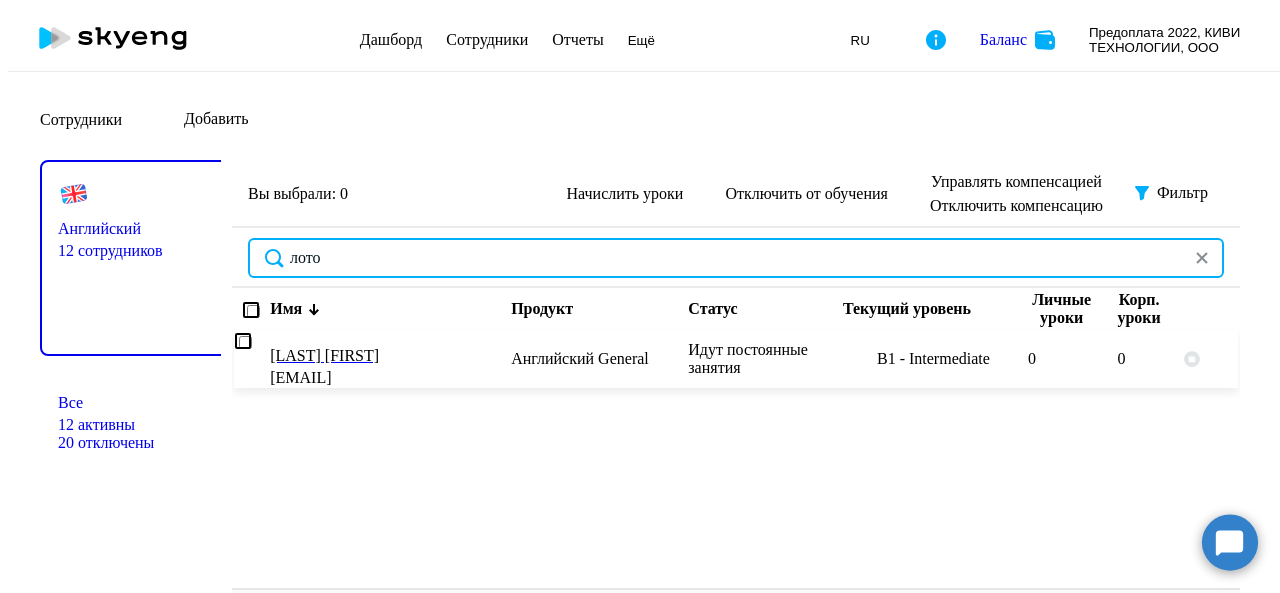 type on "лото" 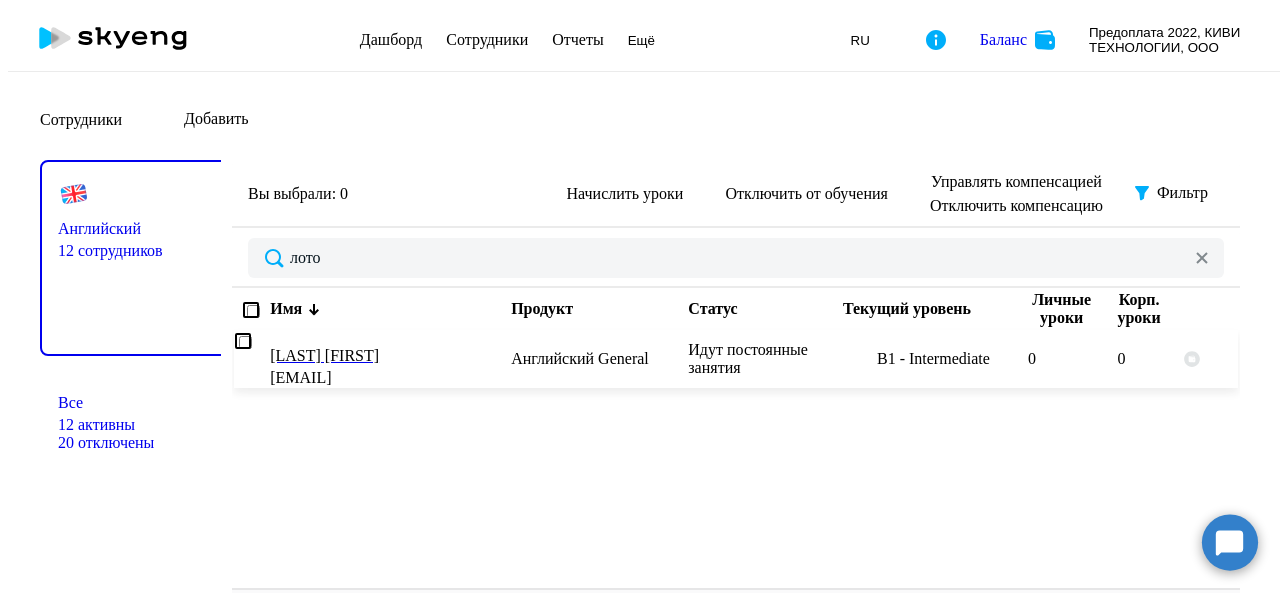 click at bounding box center (243, 341) 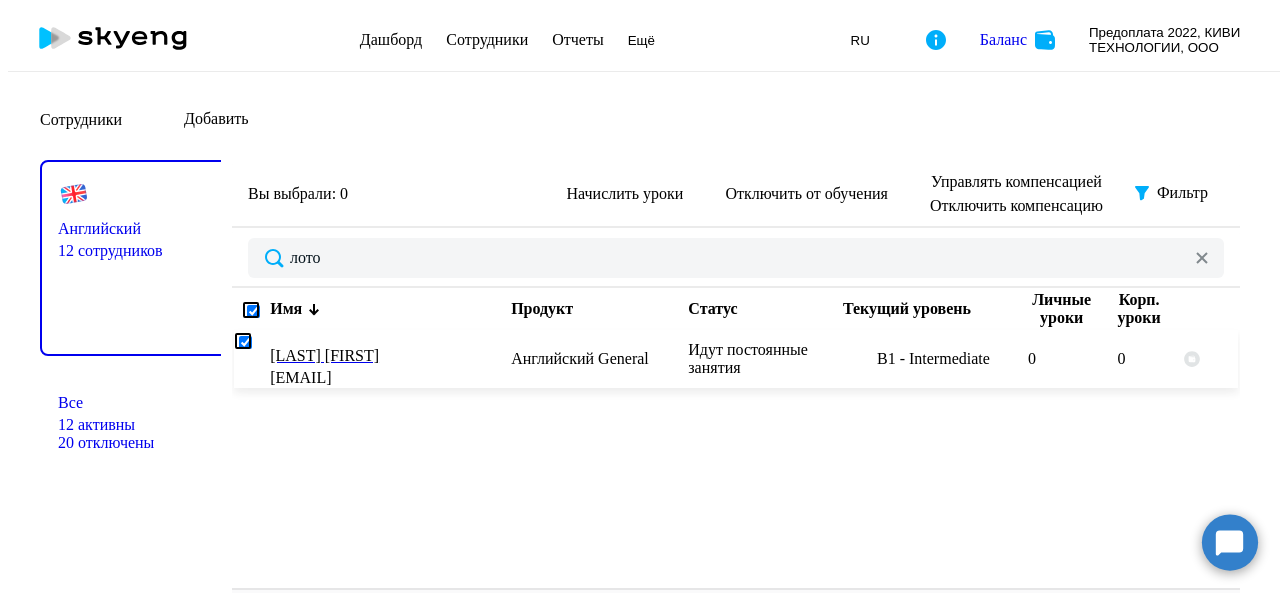 checkbox on "true" 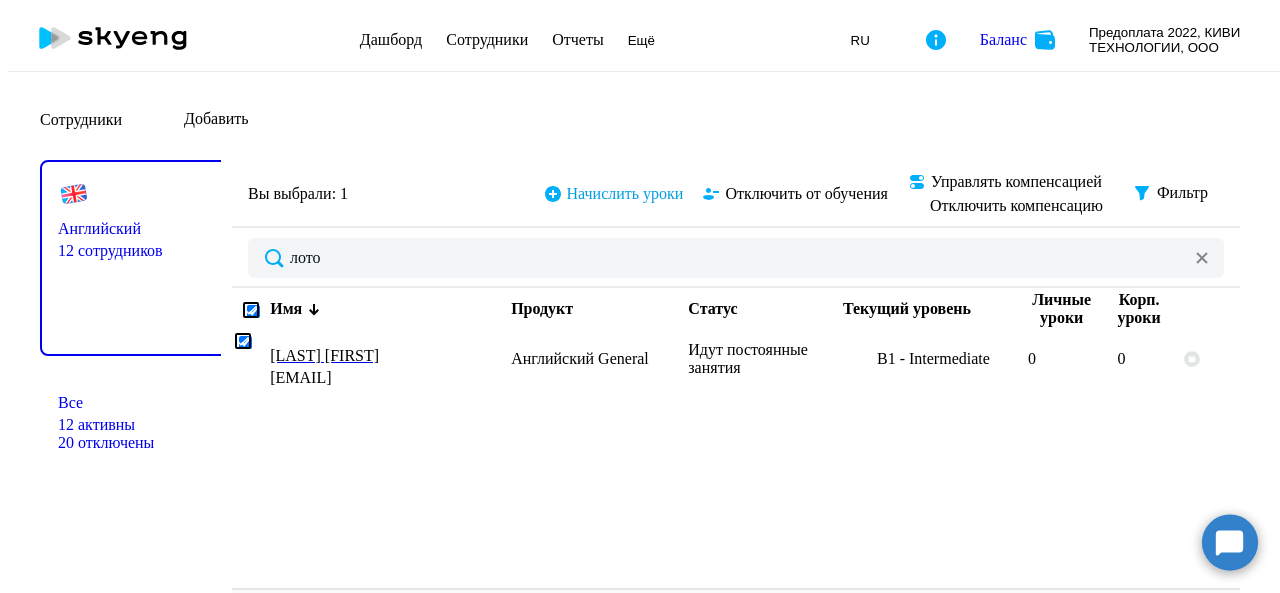 click on "Начислить уроки" at bounding box center (625, 194) 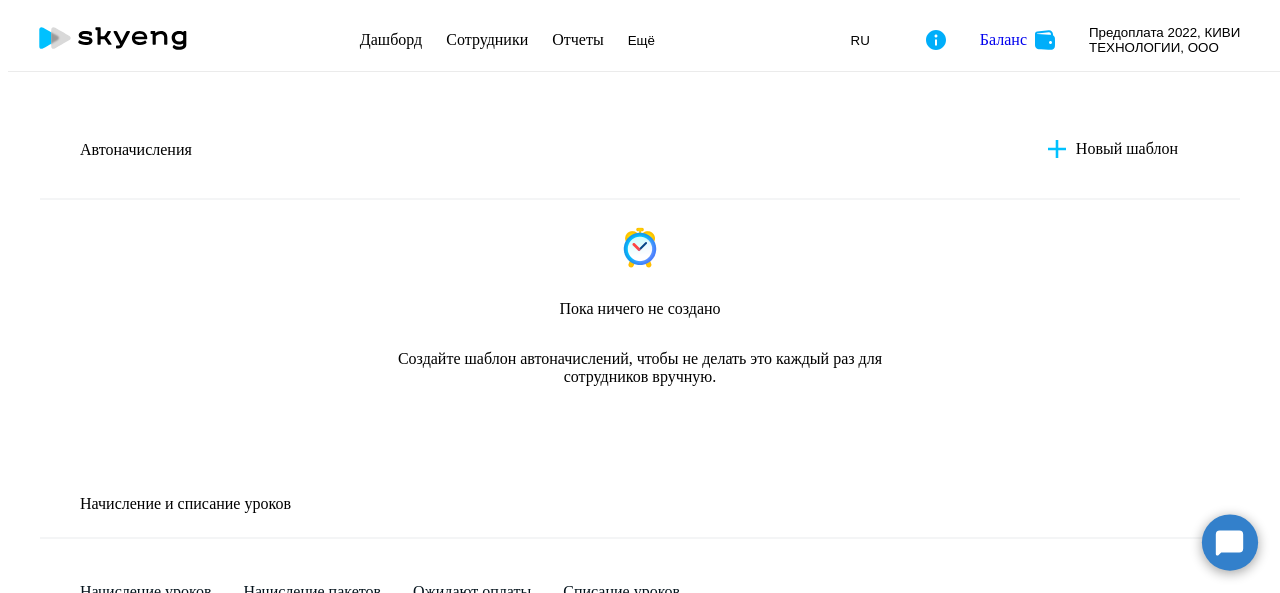 scroll, scrollTop: 474, scrollLeft: 0, axis: vertical 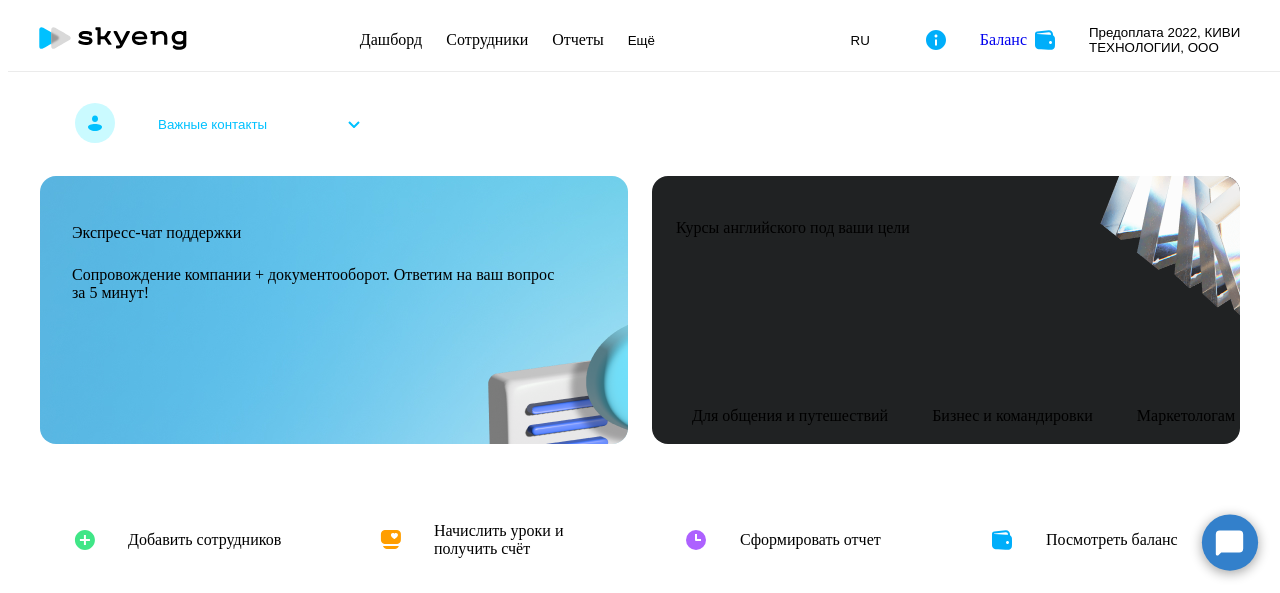 click on "Сотрудники" at bounding box center [487, 39] 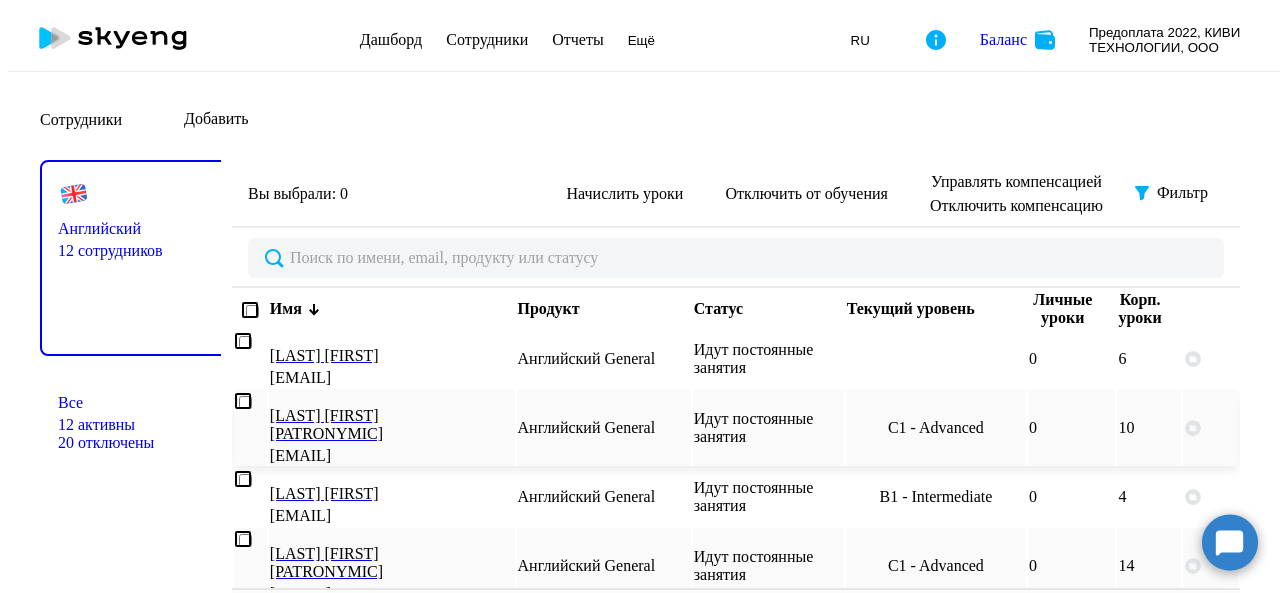 scroll, scrollTop: 46, scrollLeft: 0, axis: vertical 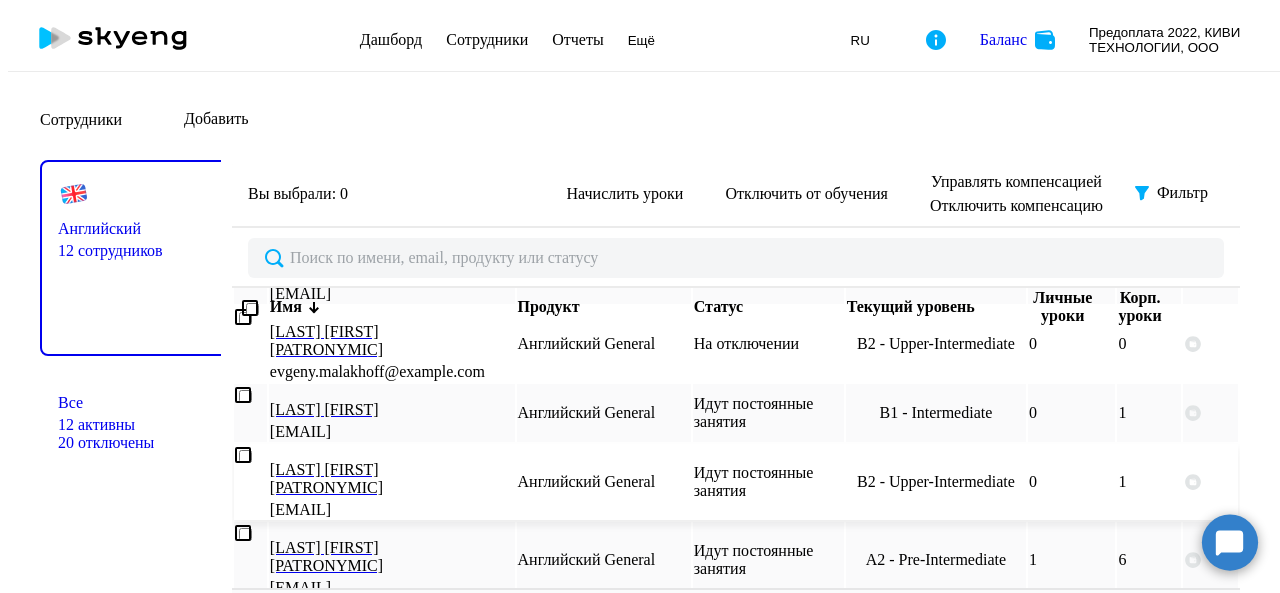 click at bounding box center (243, 455) 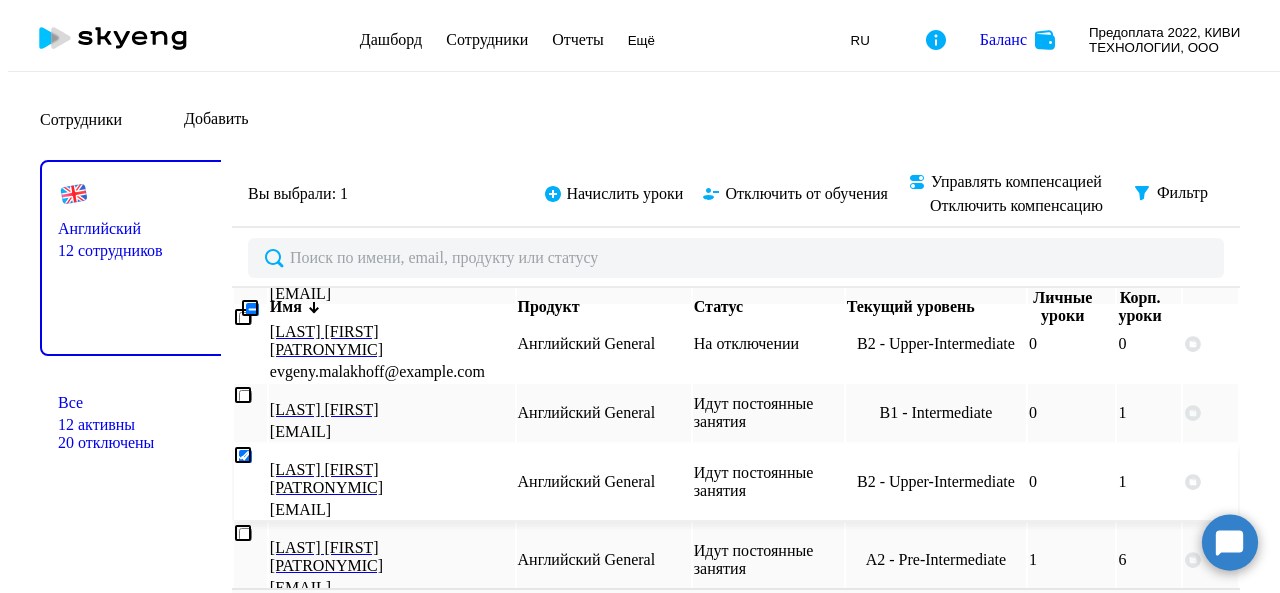 click on "[LAST] [FIRST] [MIDDLE]" at bounding box center (383, 479) 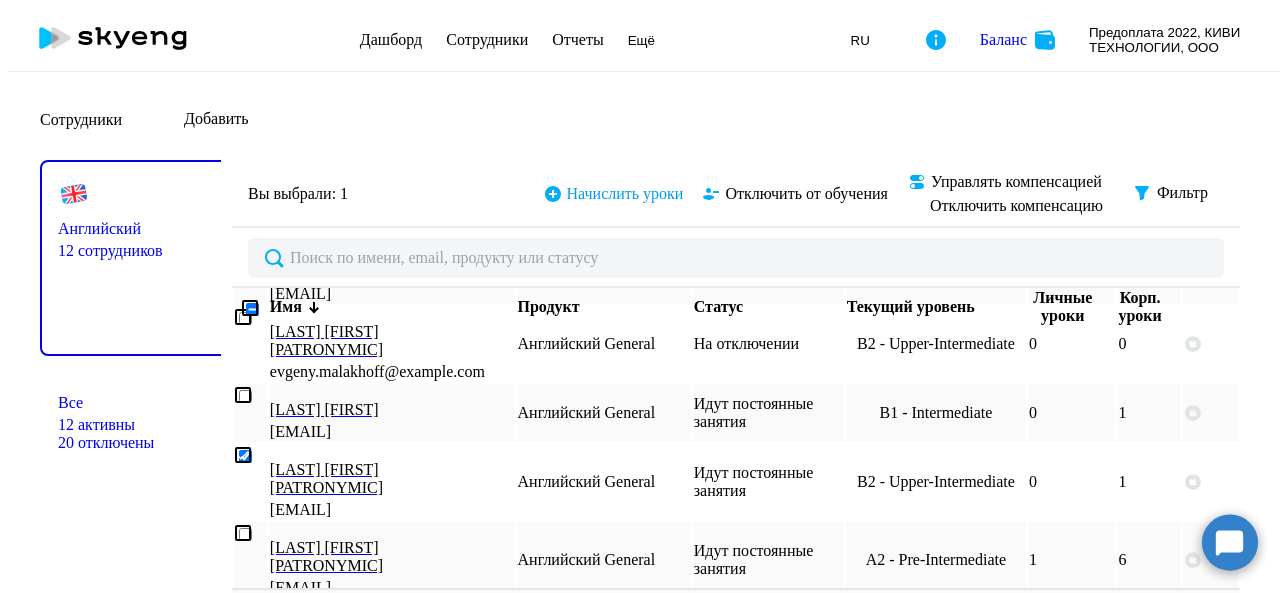 scroll, scrollTop: 0, scrollLeft: 0, axis: both 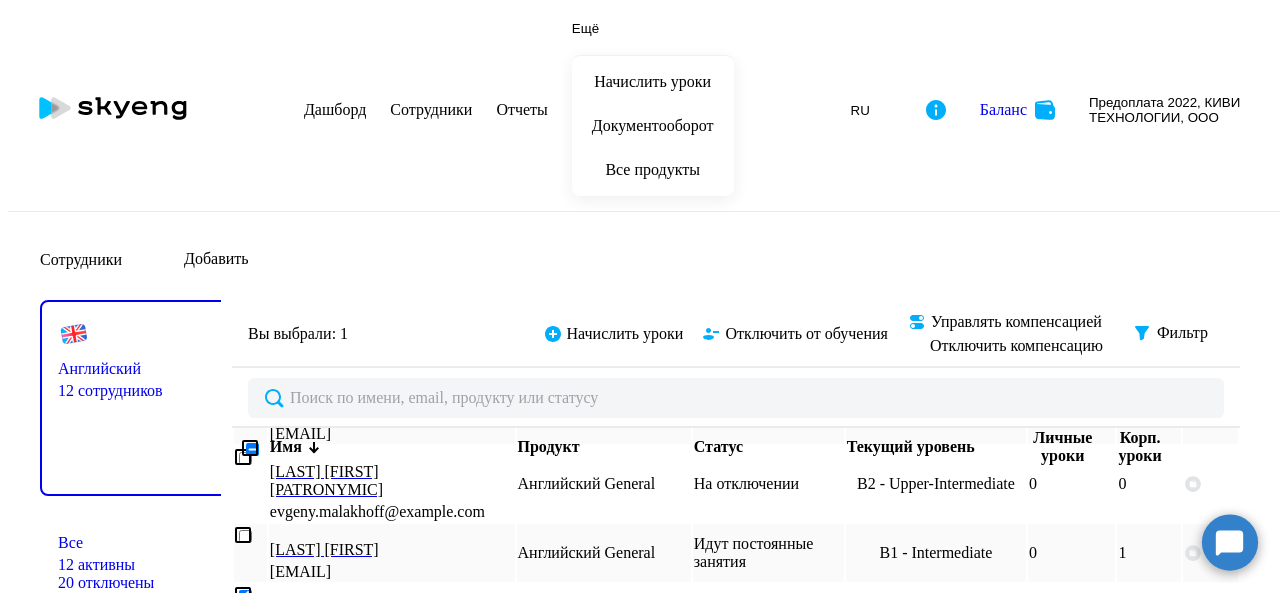 click on "Ещё" at bounding box center (585, 28) 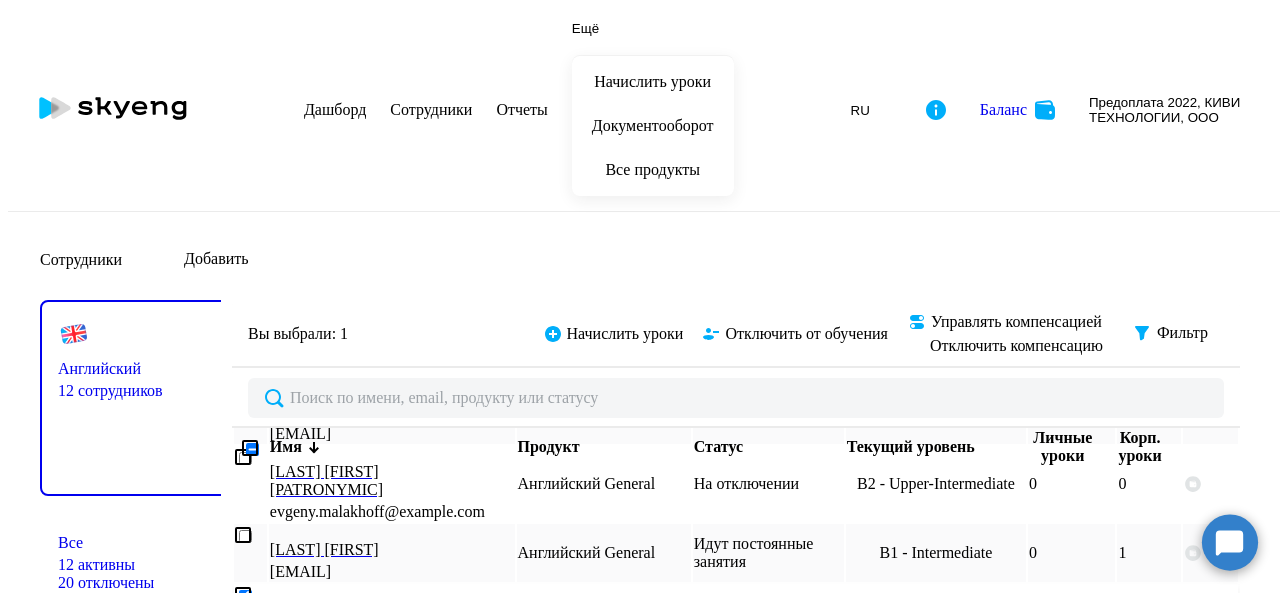 click at bounding box center [243, 595] 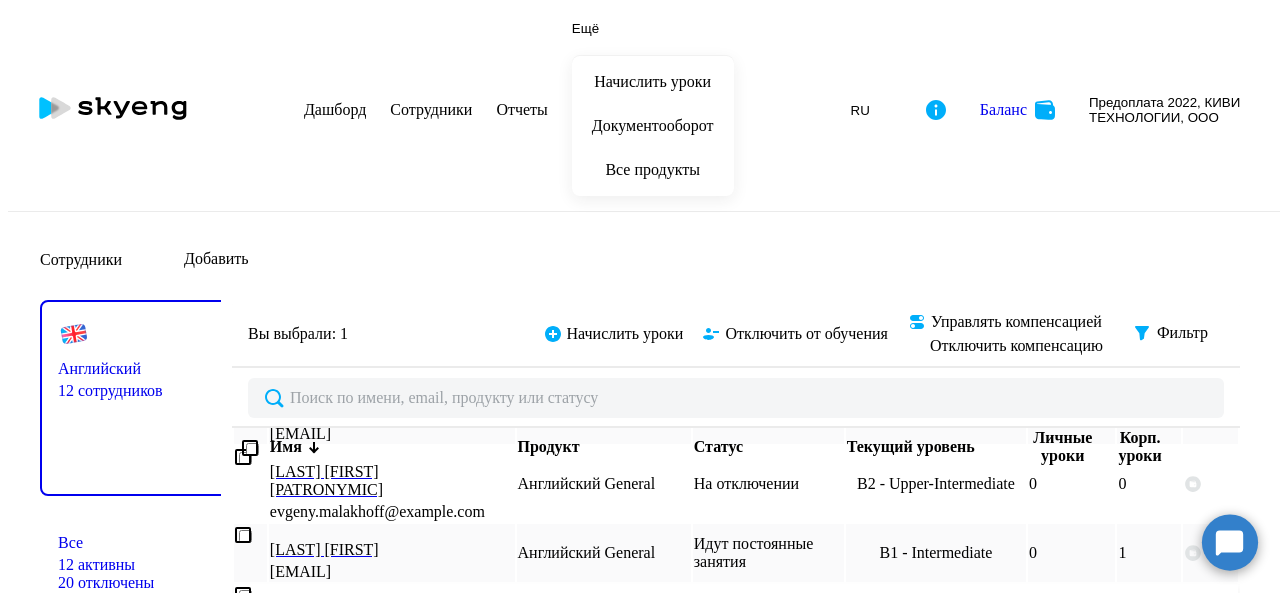 checkbox on "false" 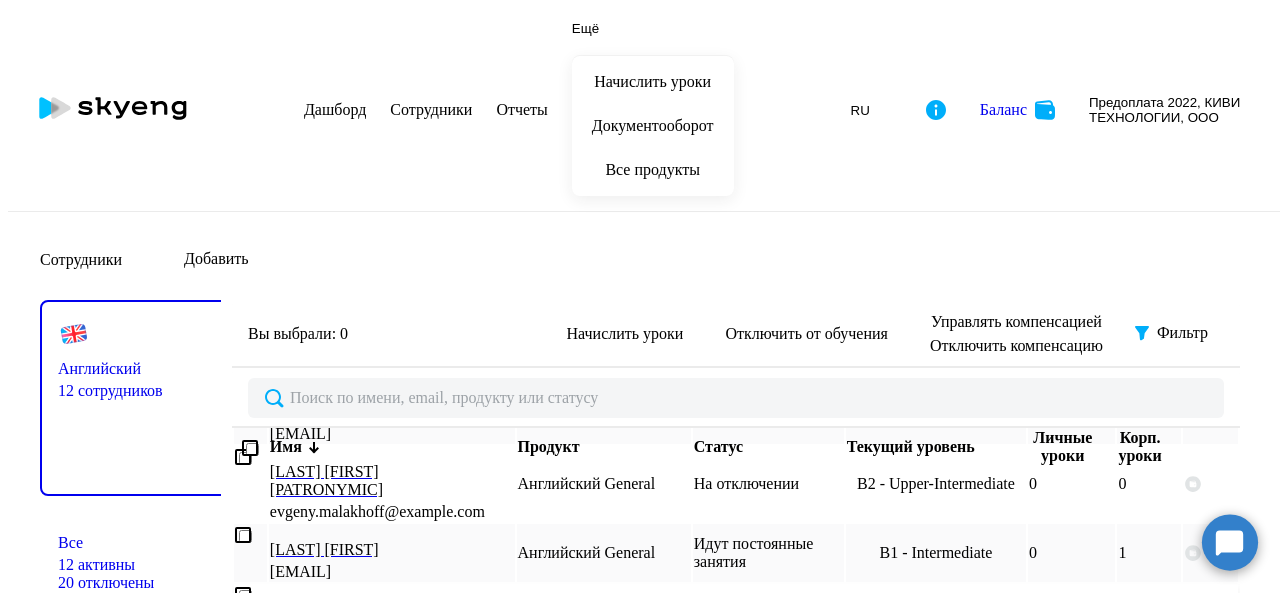 click on "[LAST] [FIRST] [MIDDLE]" at bounding box center [383, 619] 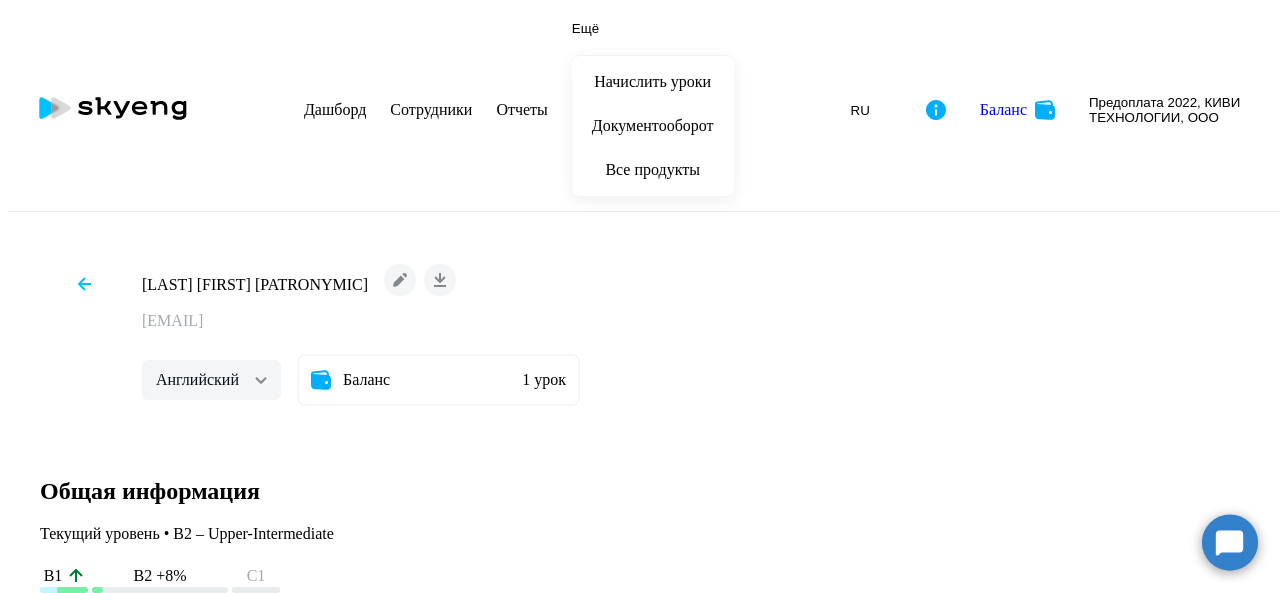 scroll, scrollTop: 0, scrollLeft: 0, axis: both 